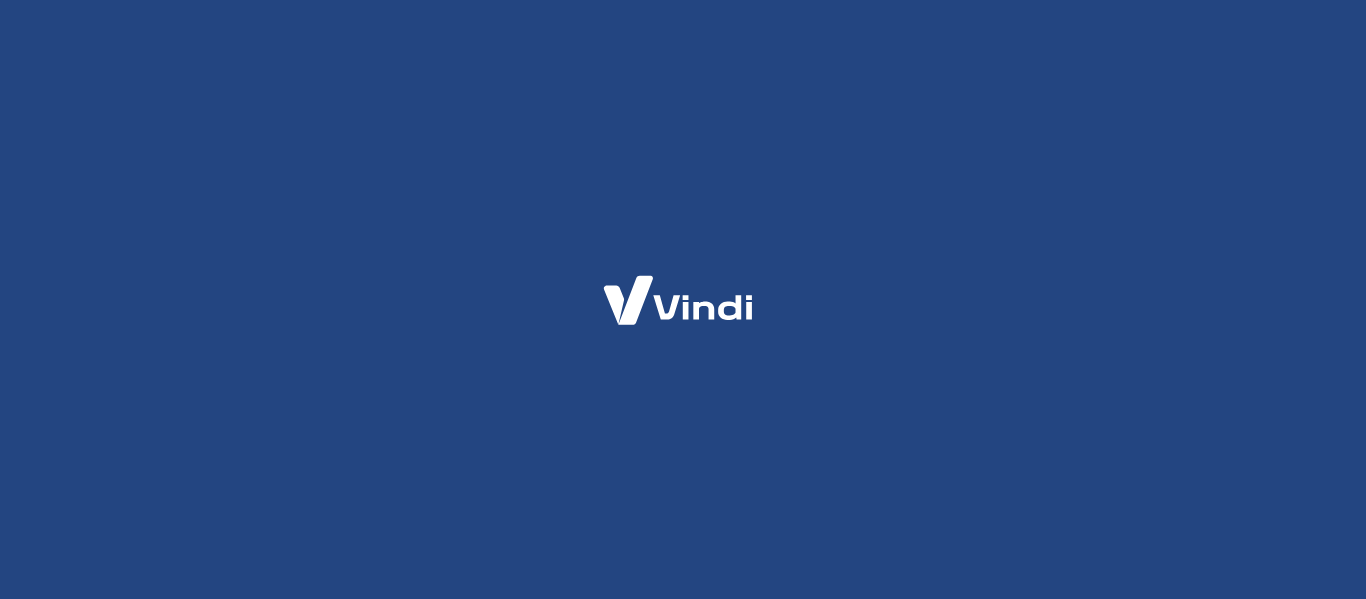 scroll, scrollTop: 0, scrollLeft: 0, axis: both 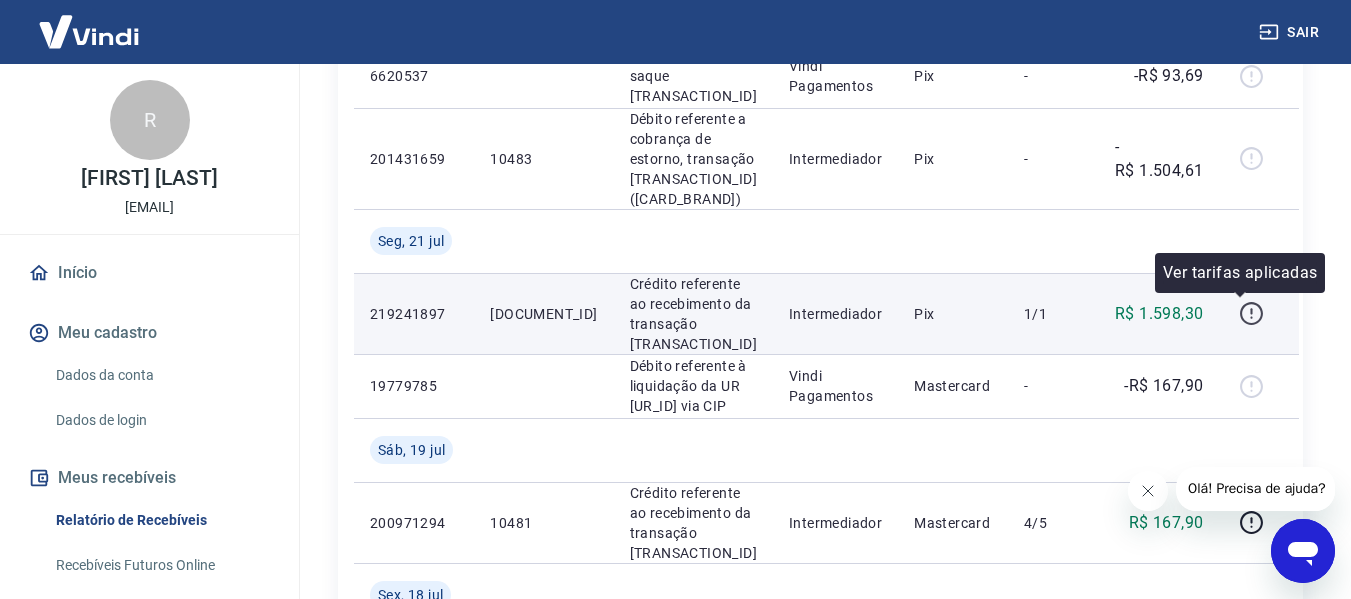 click 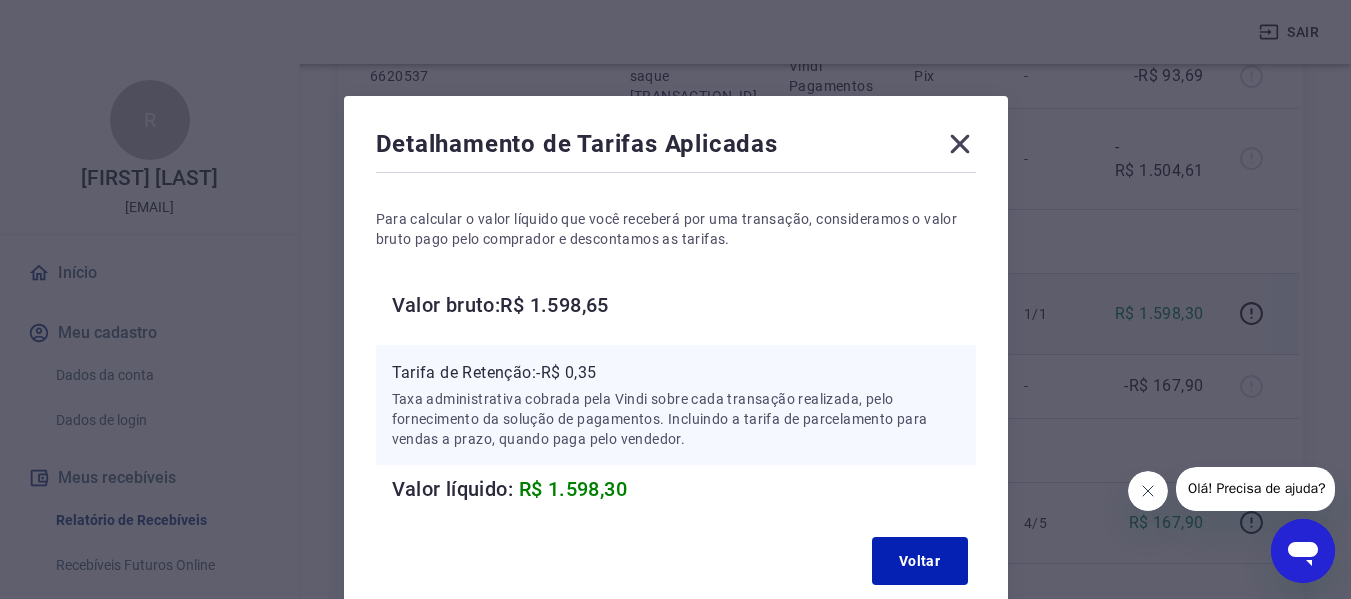 type 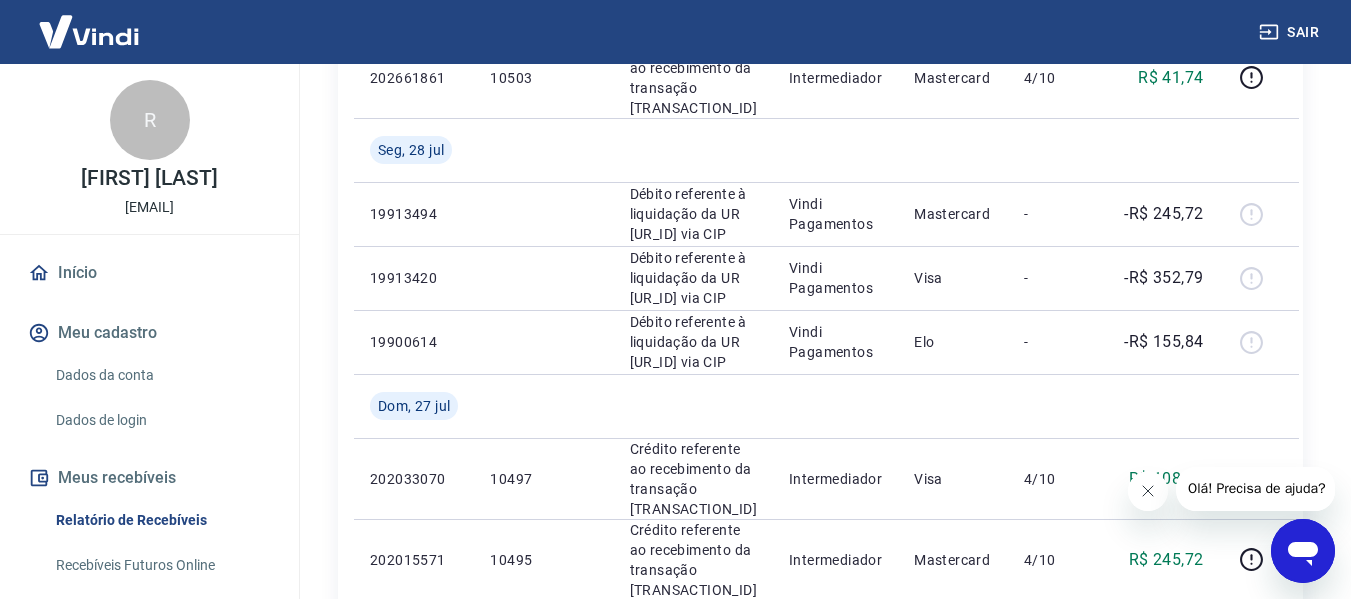 scroll, scrollTop: 0, scrollLeft: 0, axis: both 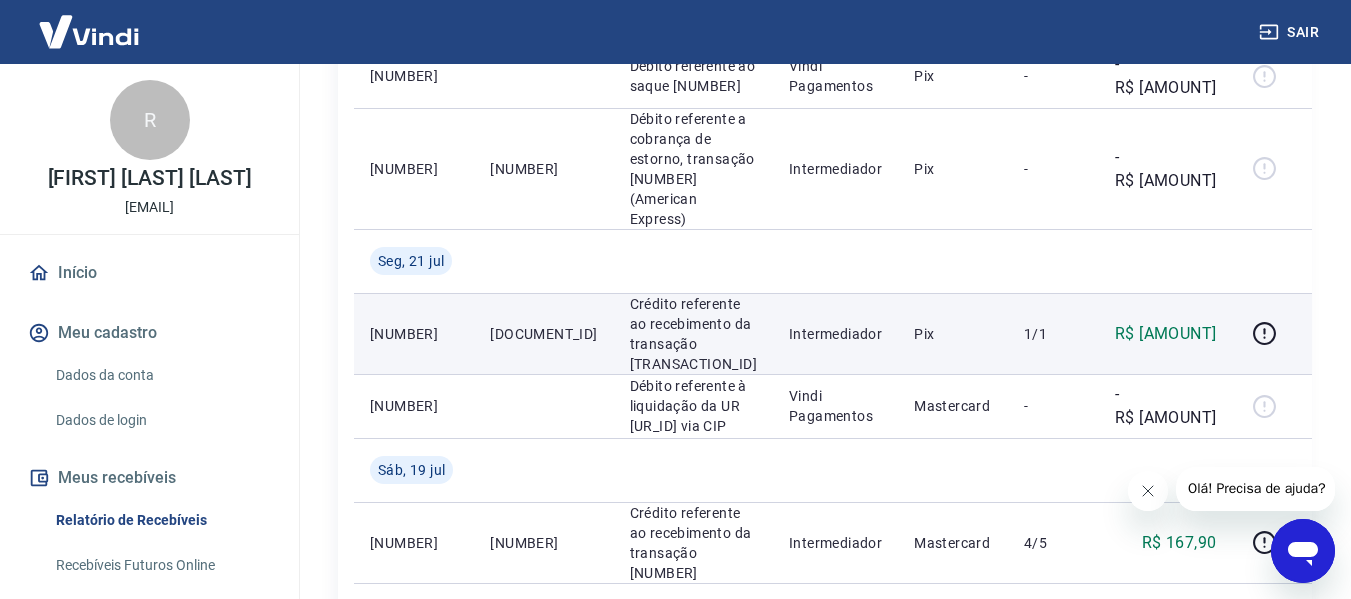 click on "Crédito referente ao recebimento da transação [TRANSACTION_ID]" at bounding box center (693, 334) 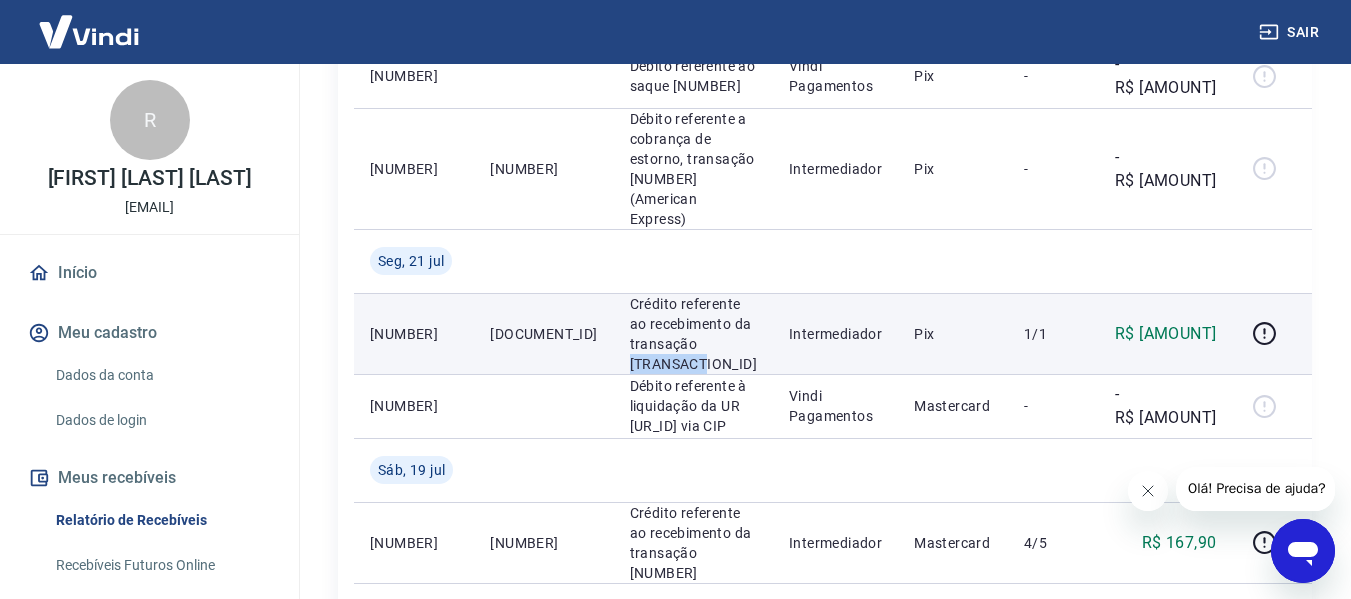 click on "Crédito referente ao recebimento da transação [TRANSACTION_ID]" at bounding box center [693, 334] 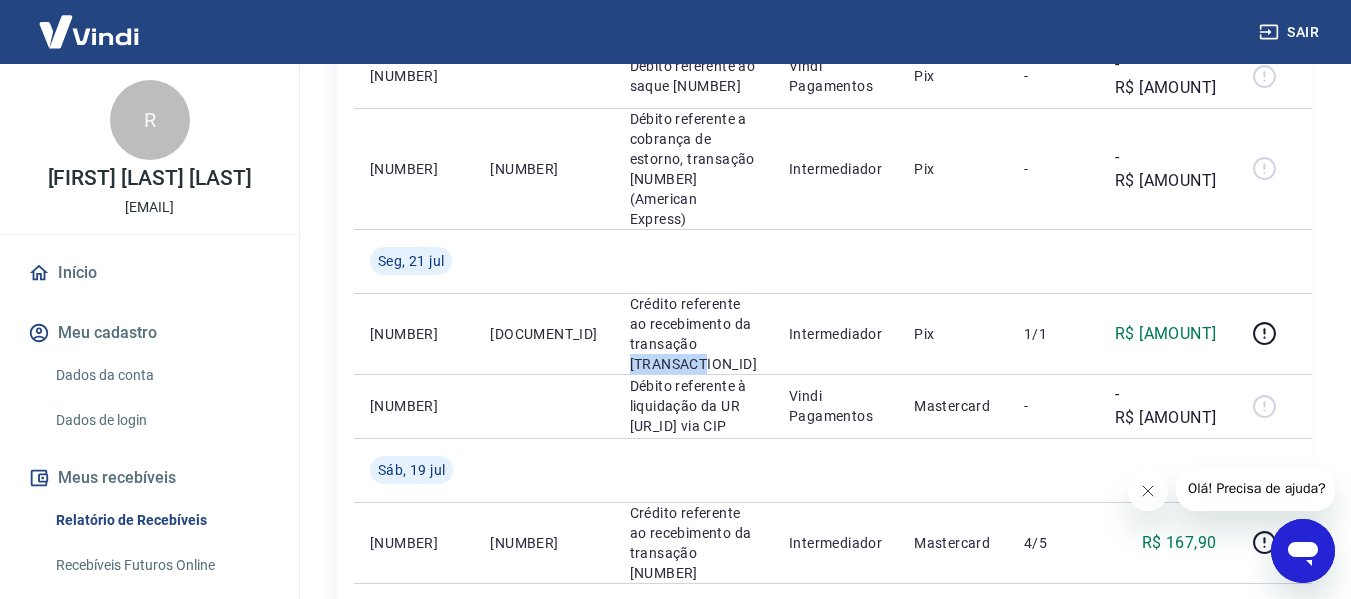 copy on "[TRANSACTION_ID]" 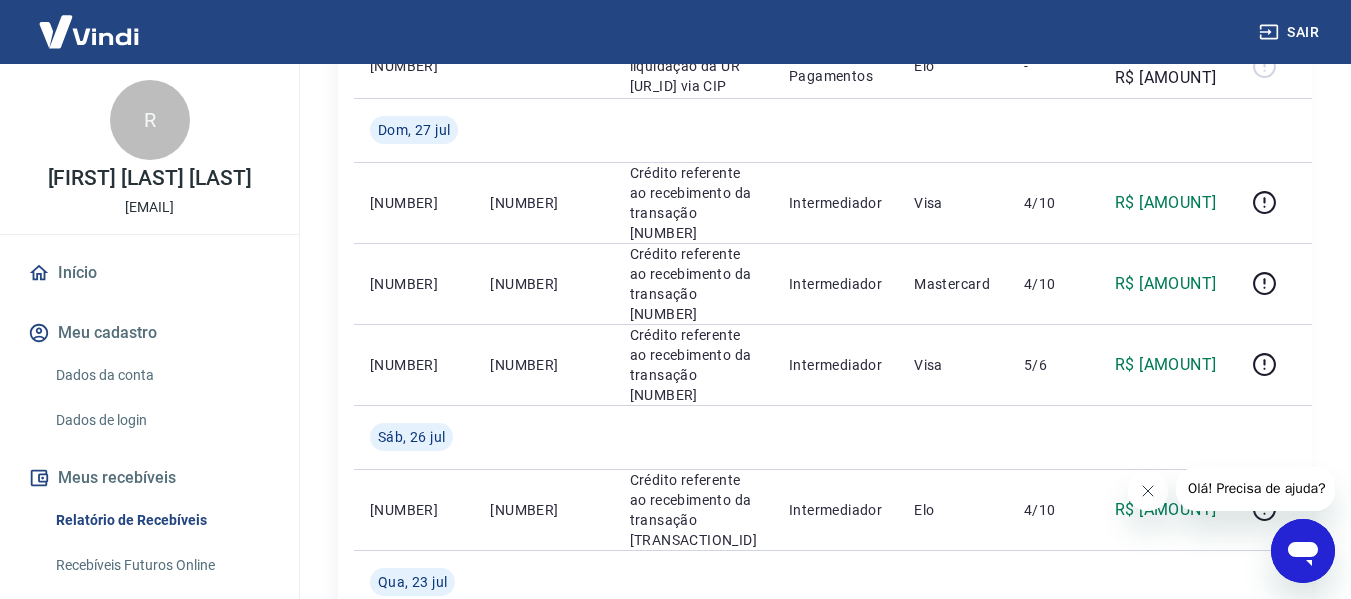 scroll, scrollTop: 476, scrollLeft: 0, axis: vertical 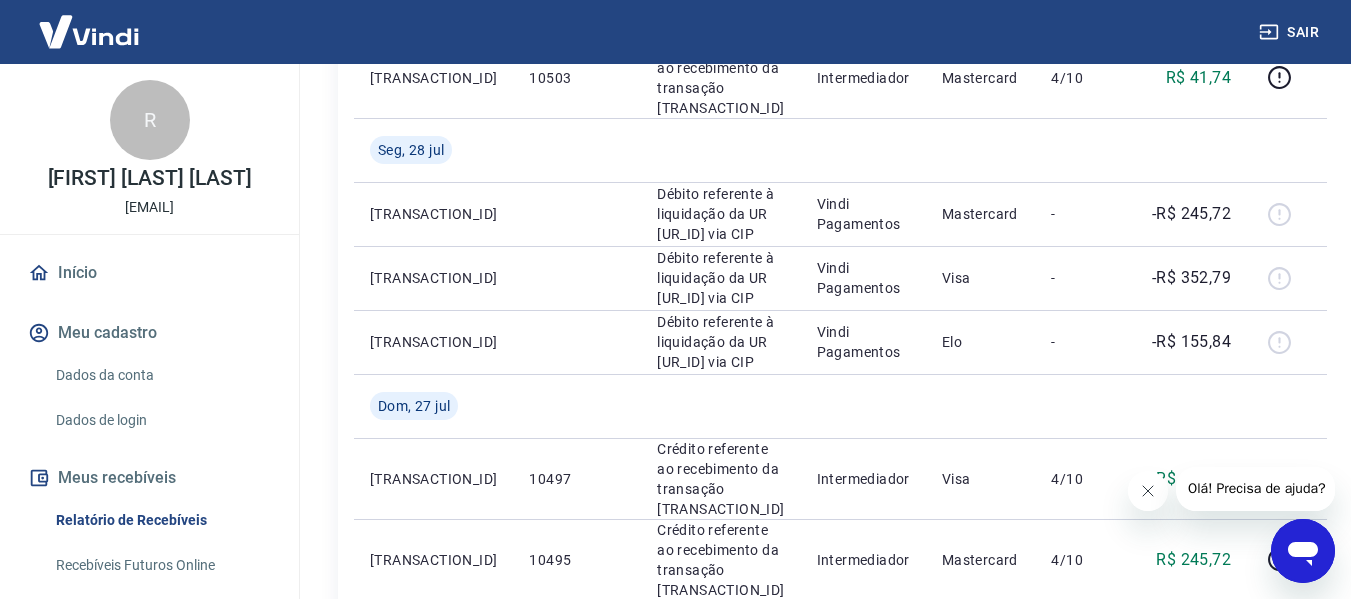 click 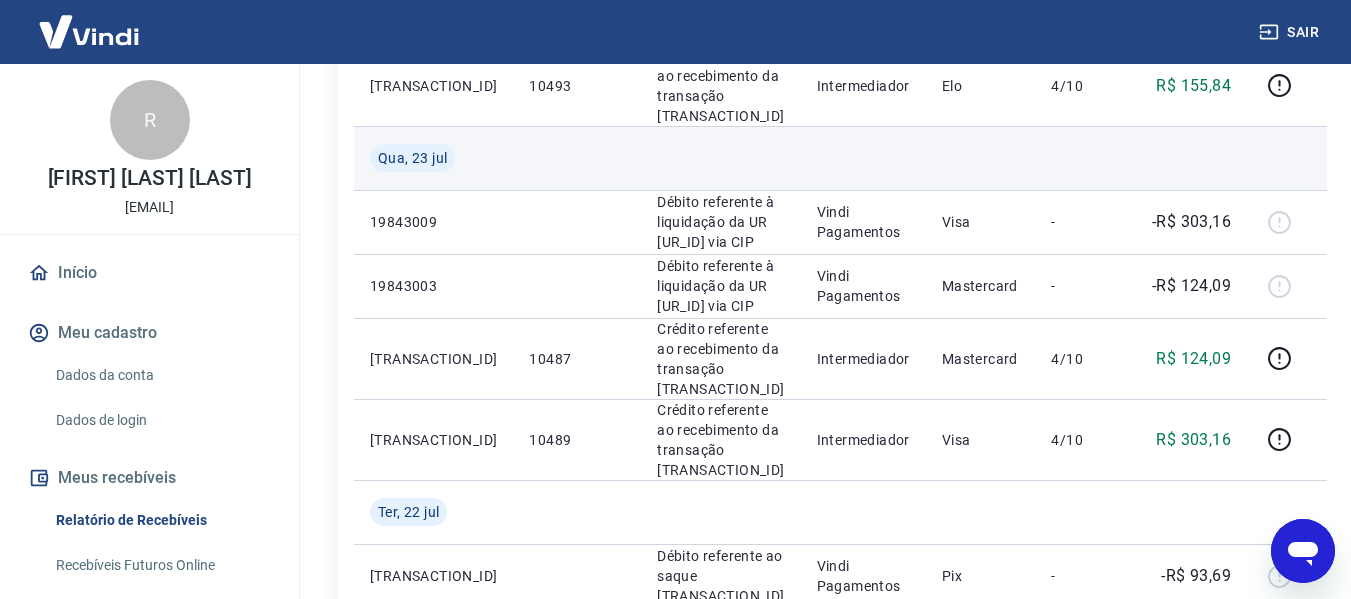 scroll, scrollTop: 1500, scrollLeft: 0, axis: vertical 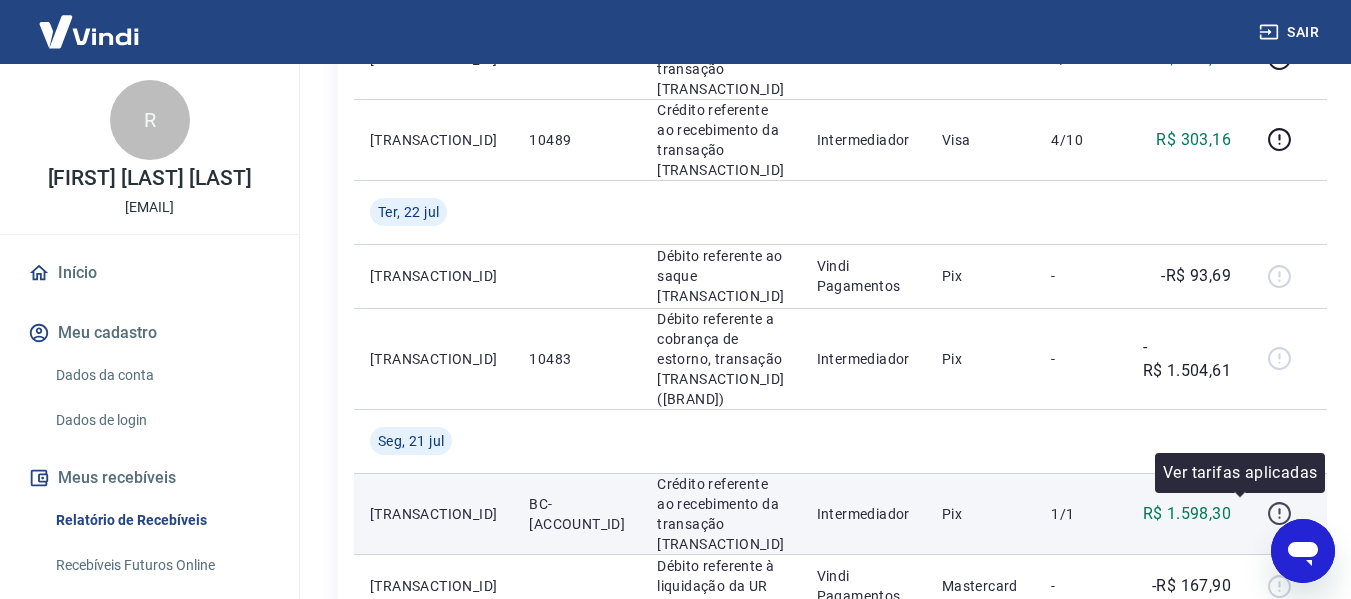 click 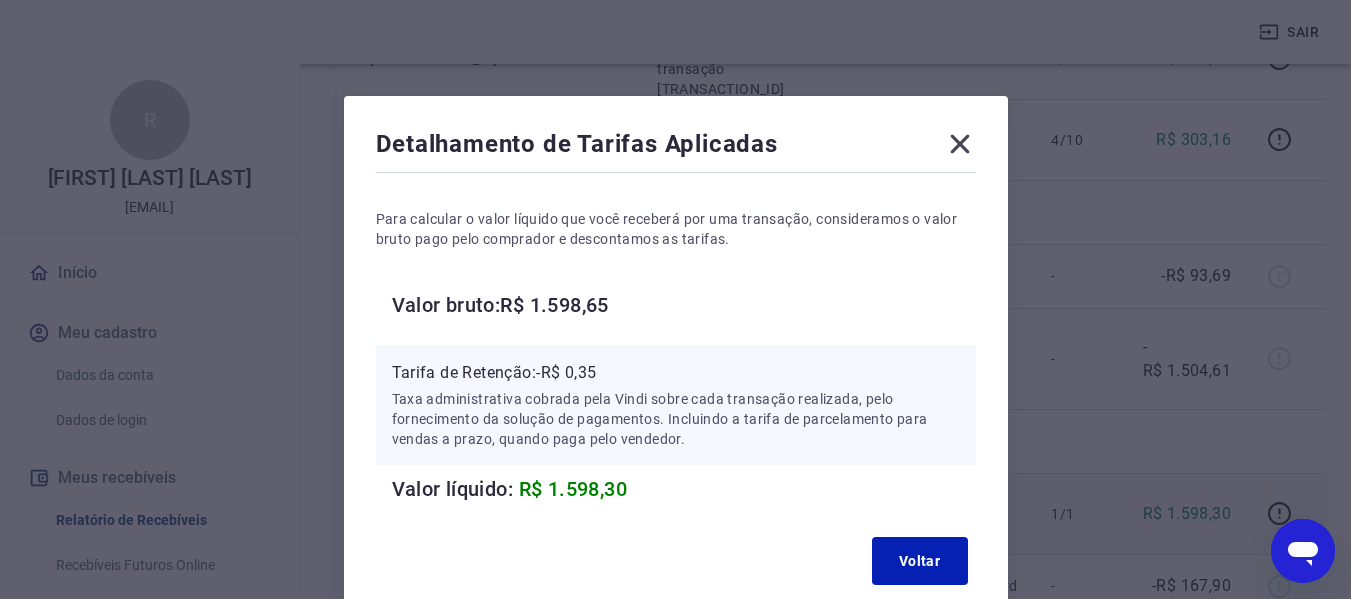 click 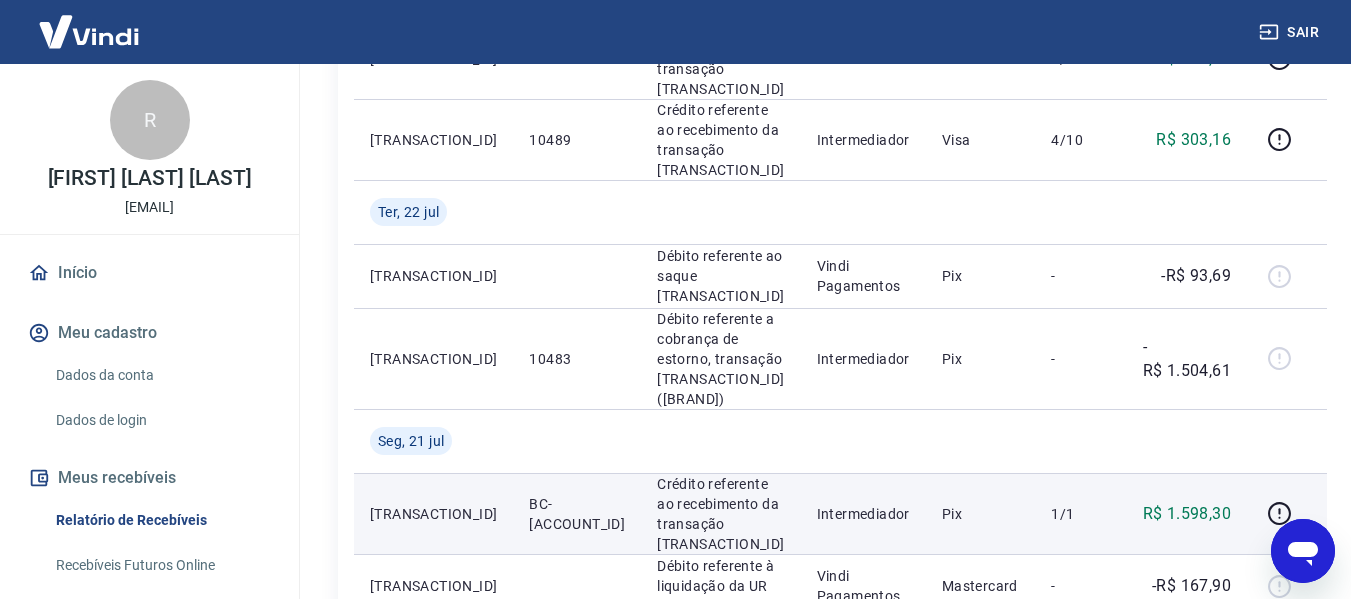 click on "Crédito referente ao recebimento da transação [TRANSACTION_ID]" at bounding box center [720, 513] 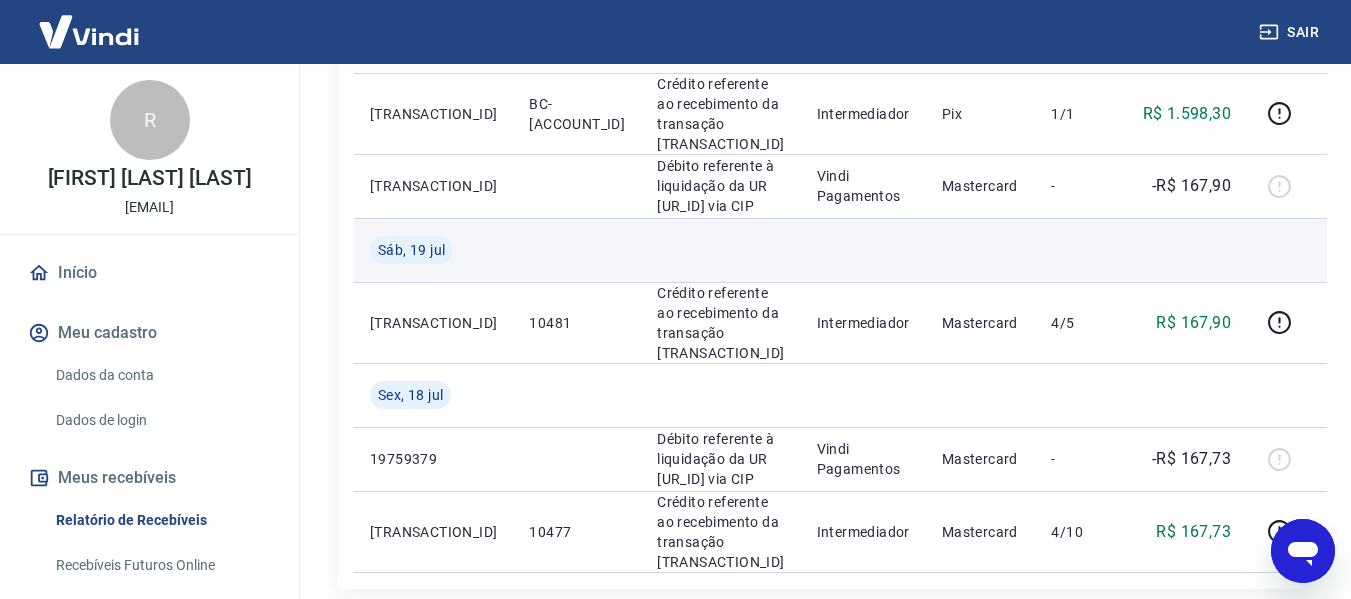 scroll, scrollTop: 1700, scrollLeft: 0, axis: vertical 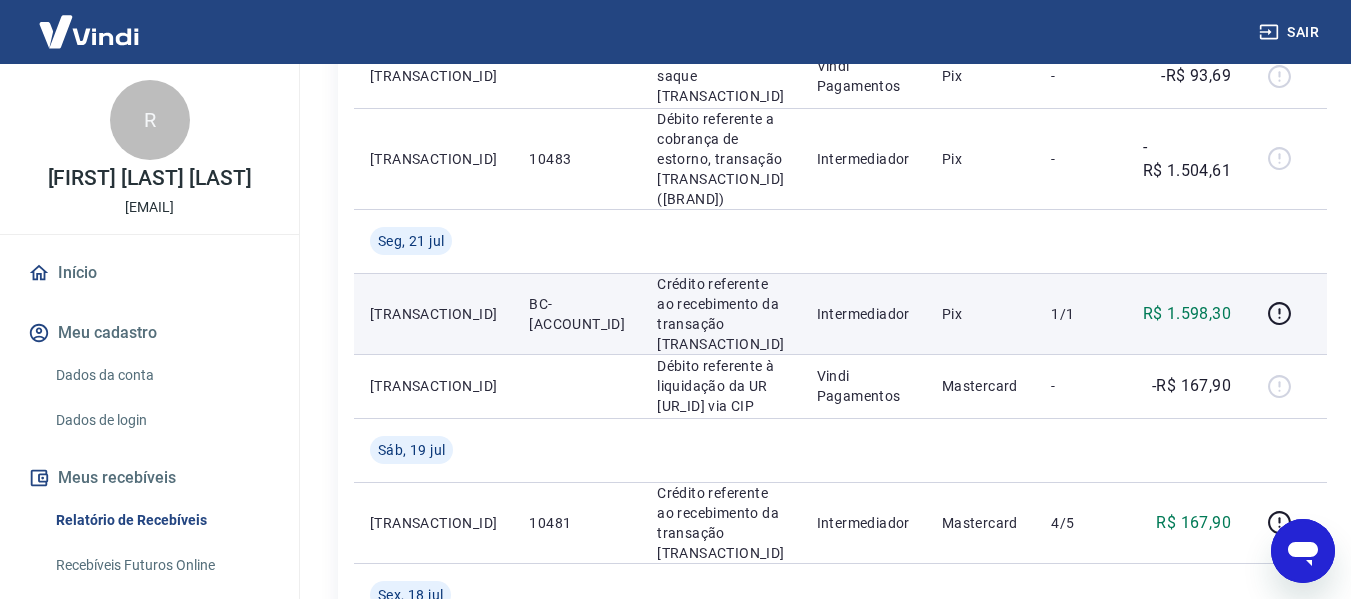 click on "[TRANSACTION_ID]" at bounding box center (433, 314) 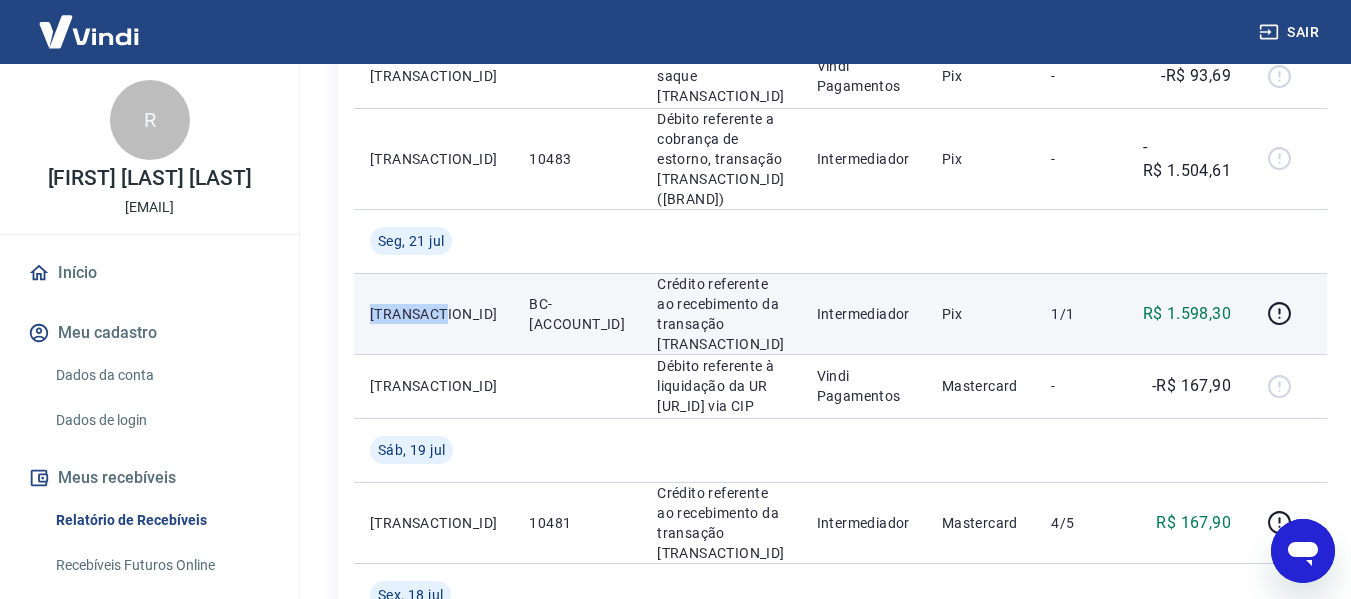 click on "[TRANSACTION_ID]" at bounding box center [433, 314] 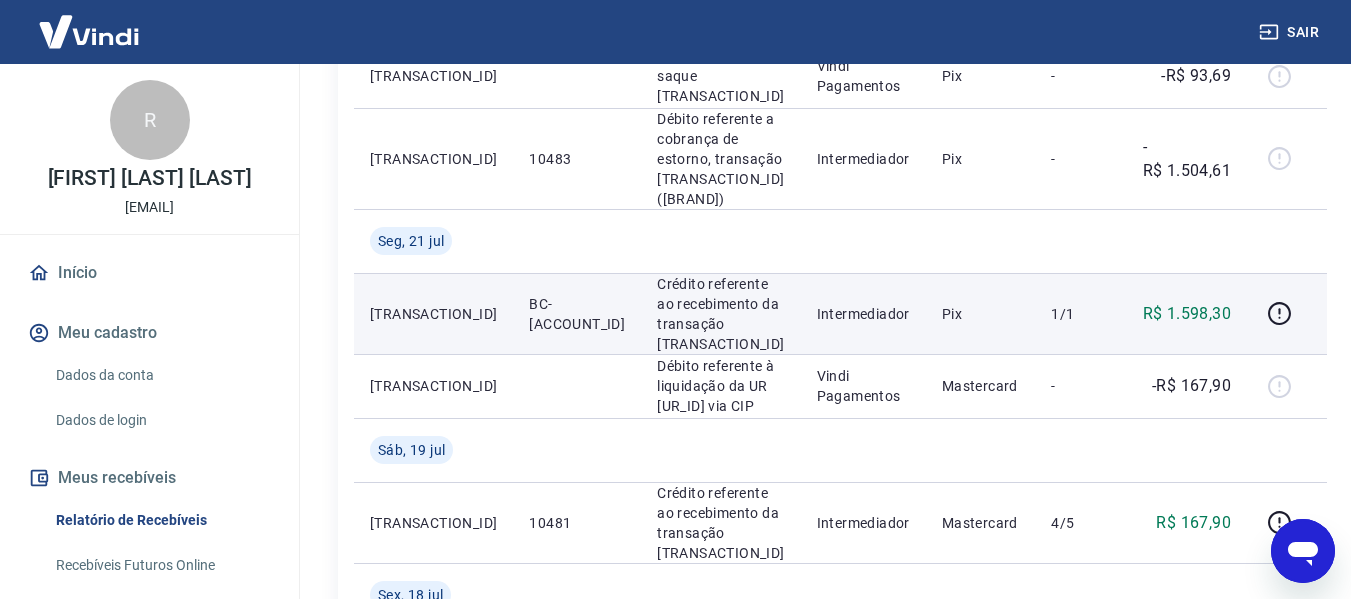 click on "BC-[ACCOUNT_ID]" at bounding box center [577, 314] 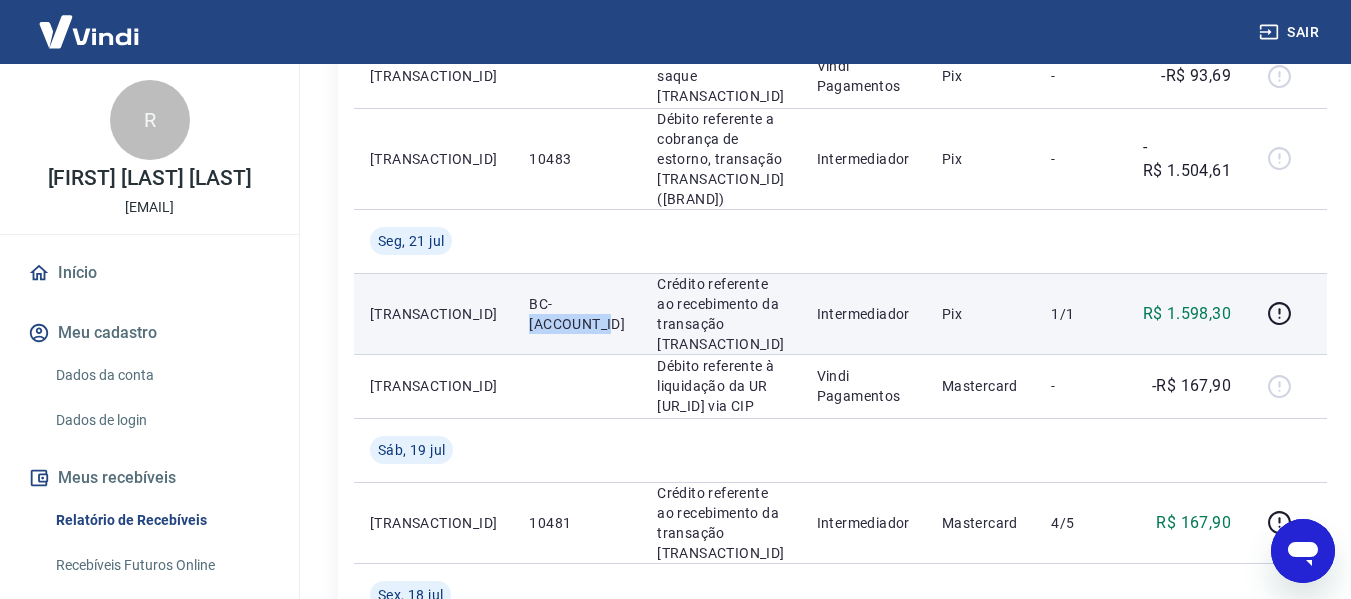 click on "BC-[ACCOUNT_ID]" at bounding box center (577, 314) 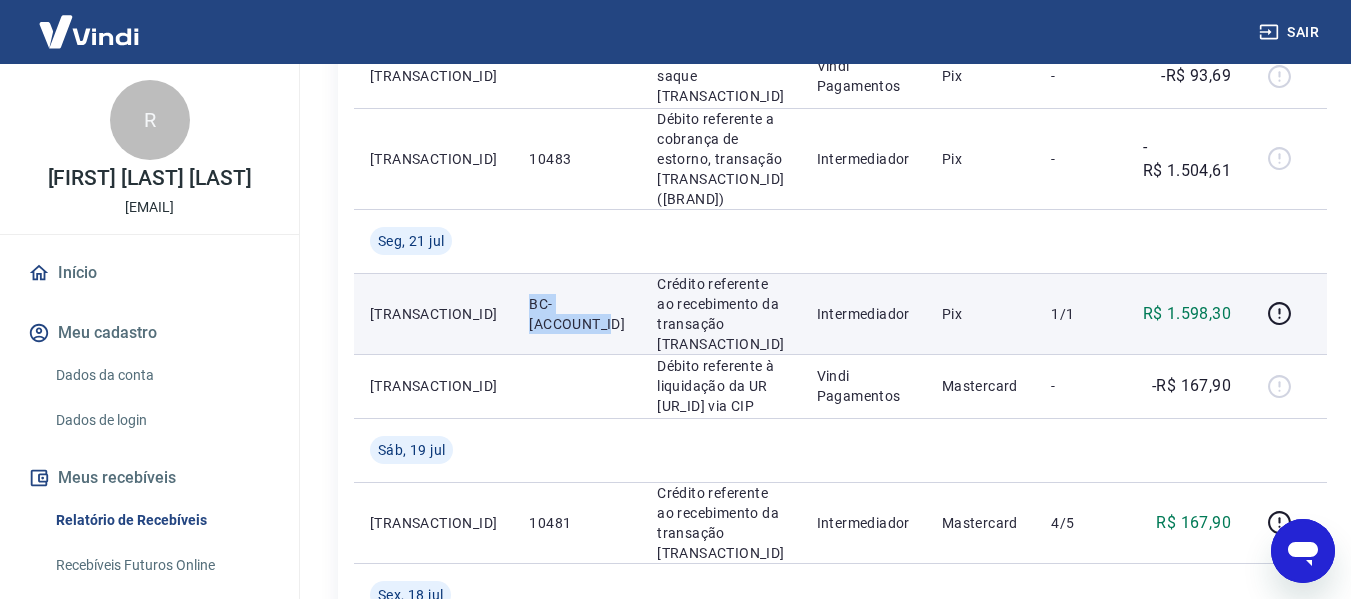 drag, startPoint x: 571, startPoint y: 325, endPoint x: 488, endPoint y: 280, distance: 94.41398 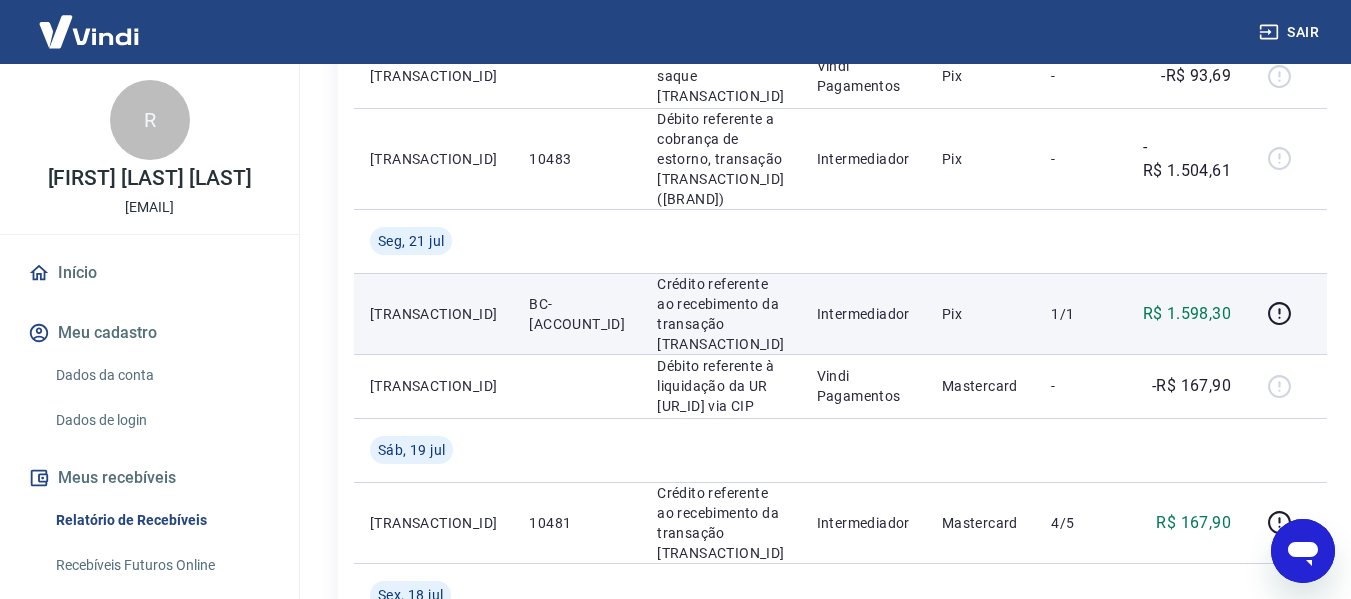 click on "[TRANSACTION_ID]" at bounding box center (433, 314) 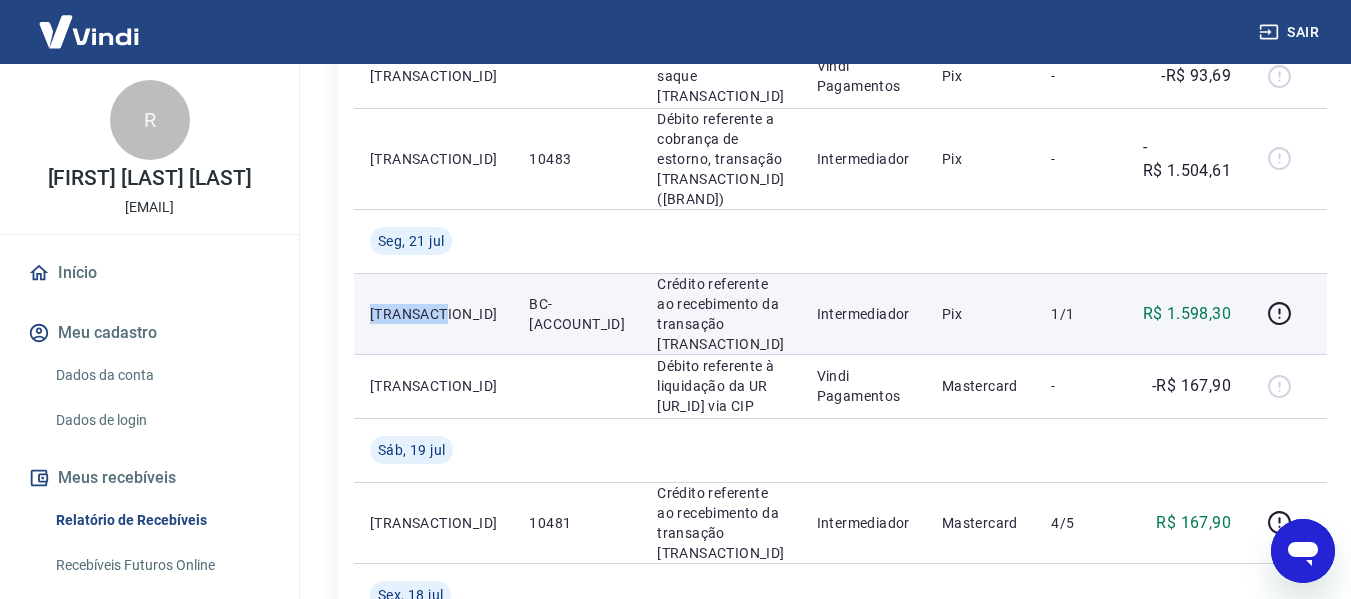 click on "[TRANSACTION_ID]" at bounding box center (433, 314) 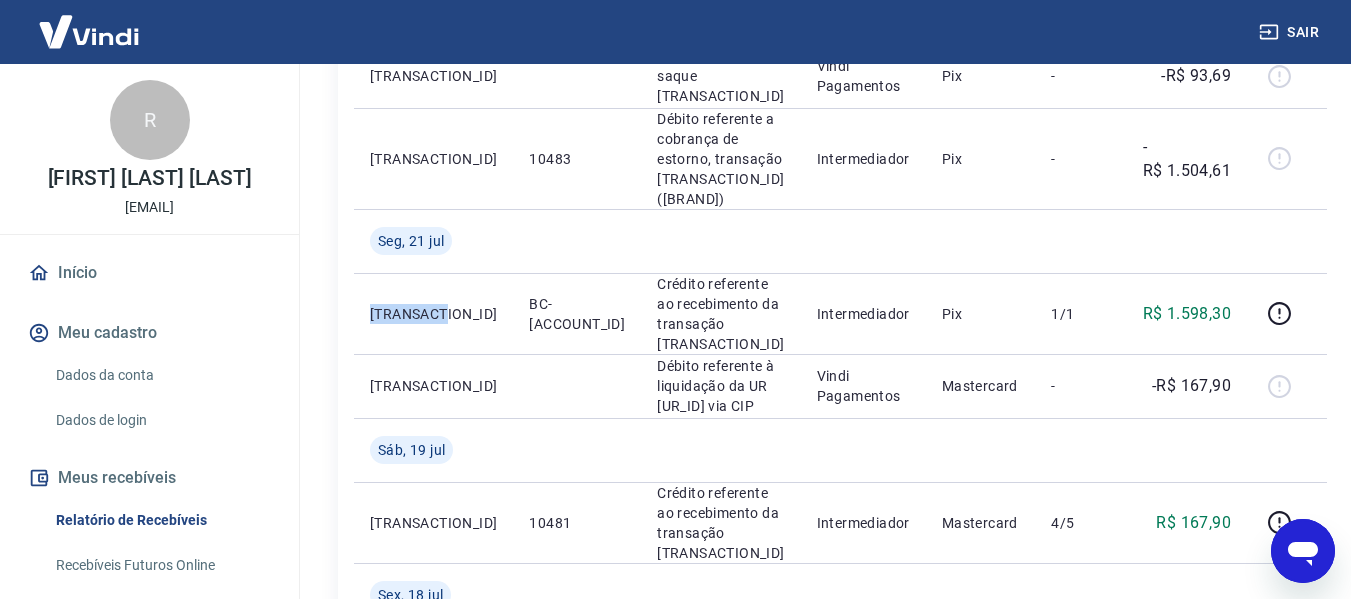 copy on "[TRANSACTION_ID]" 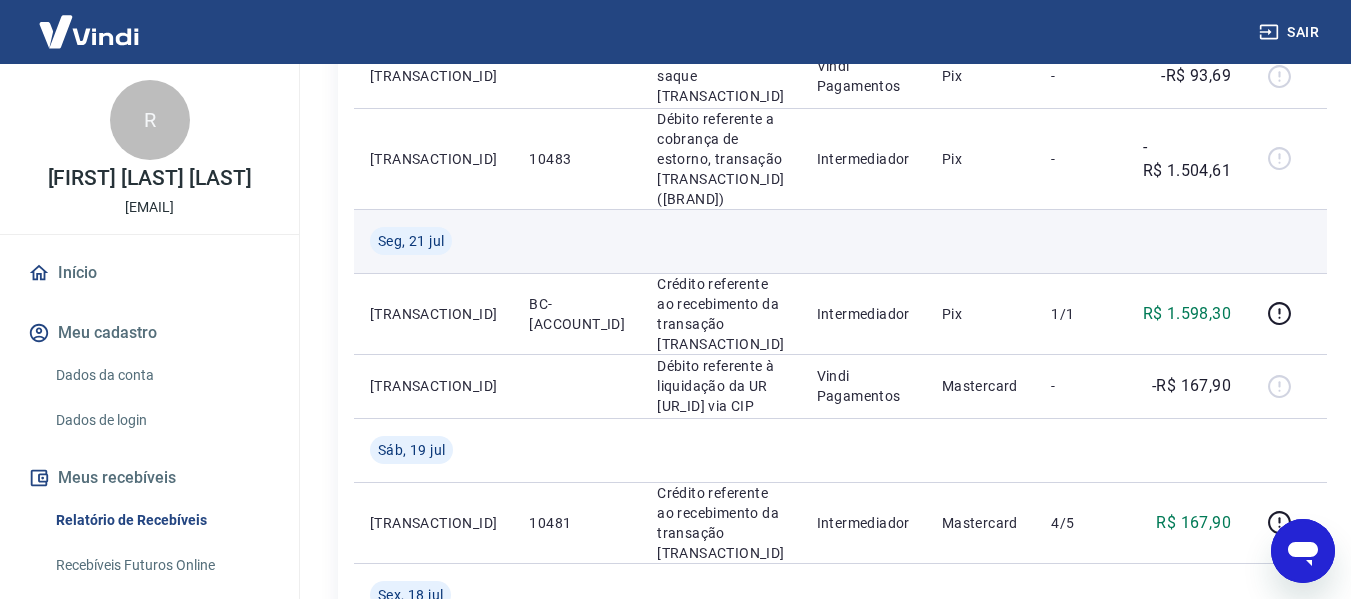 click at bounding box center (863, 241) 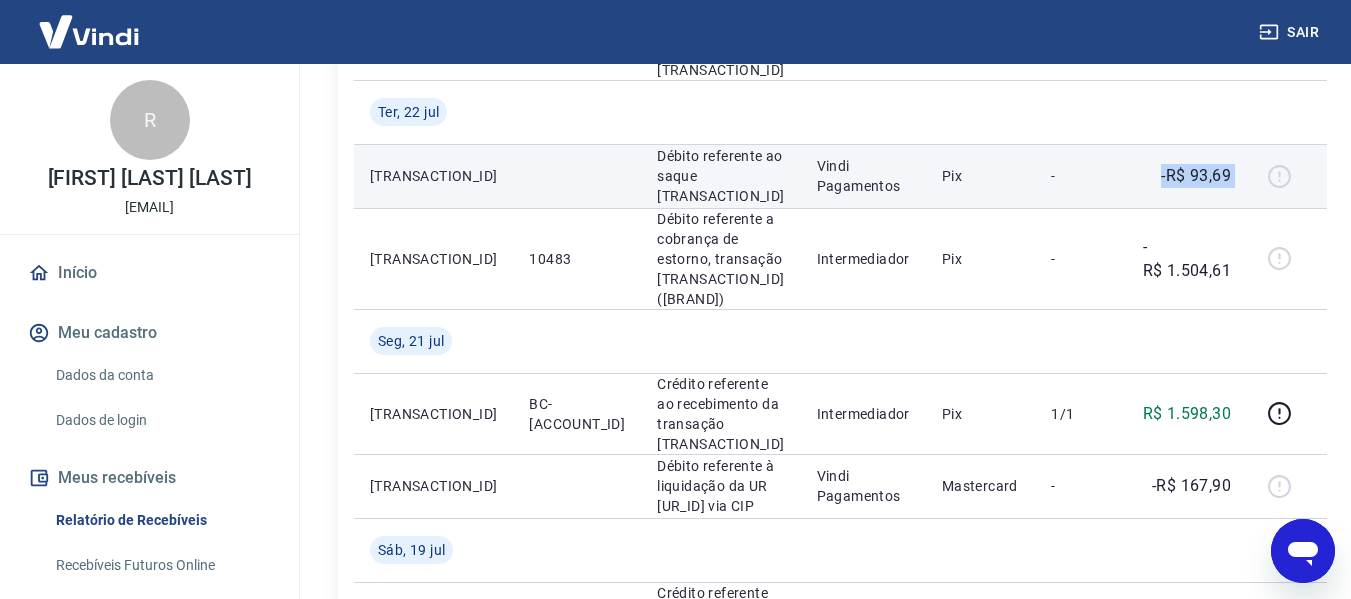 drag, startPoint x: 1119, startPoint y: 170, endPoint x: 1222, endPoint y: 160, distance: 103.4843 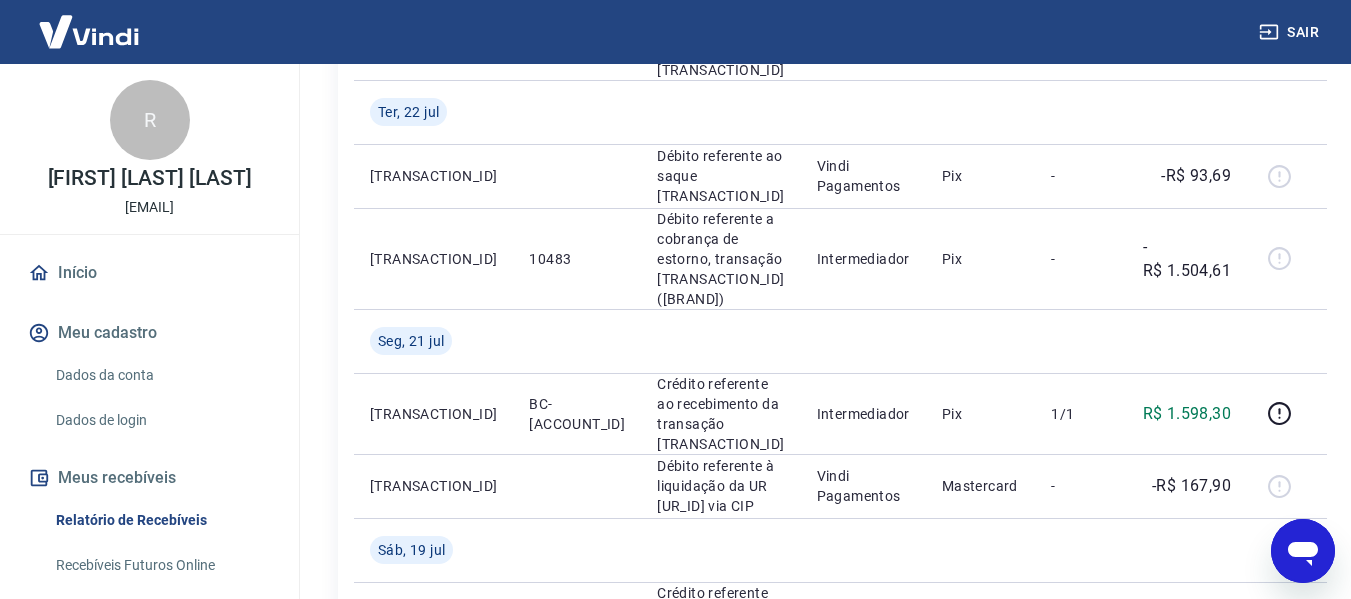 click on "Início / Meus Recebíveis / Relatório de Recebíveis Relatório de Recebíveis Saiba como funciona a programação dos recebimentos Saiba como funciona a programação dos recebimentos Filtros Exportar ID Pedido Descrição Origem Pagamento Parcelas Valor Líq. Tarifas Qui, 31 jul [ID] Débito referente à liquidação da UR [UR_ID] via CIP Vindi Pagamentos Mastercard - -R$ 41,74 [TRANSACTION_ID] [ID] Crédito referente ao recebimento da transação [TRANSACTION_ID] Intermediador Mastercard 4/10 R$ 41,74 Seg, 28 jul [ID] Débito referente à liquidação da UR [UR_ID] via CIP Vindi Pagamentos Mastercard - -R$ 245,72 [ID] Débito referente à liquidação da UR [UR_ID] via CIP Vindi Pagamentos Visa - -R$ 352,79 [ID] Débito referente à liquidação da UR [UR_ID] via CIP Vindi Pagamentos Elo - -R$ 155,84 Dom, 27 jul [TRANSACTION_ID] [ID] Intermediador Visa 4/10 R$ 108,94 [TRANSACTION_ID] [ID] Intermediador Mastercard 4/10 R$ 245,72 [TRANSACTION_ID] [ID]" at bounding box center (820, -211) 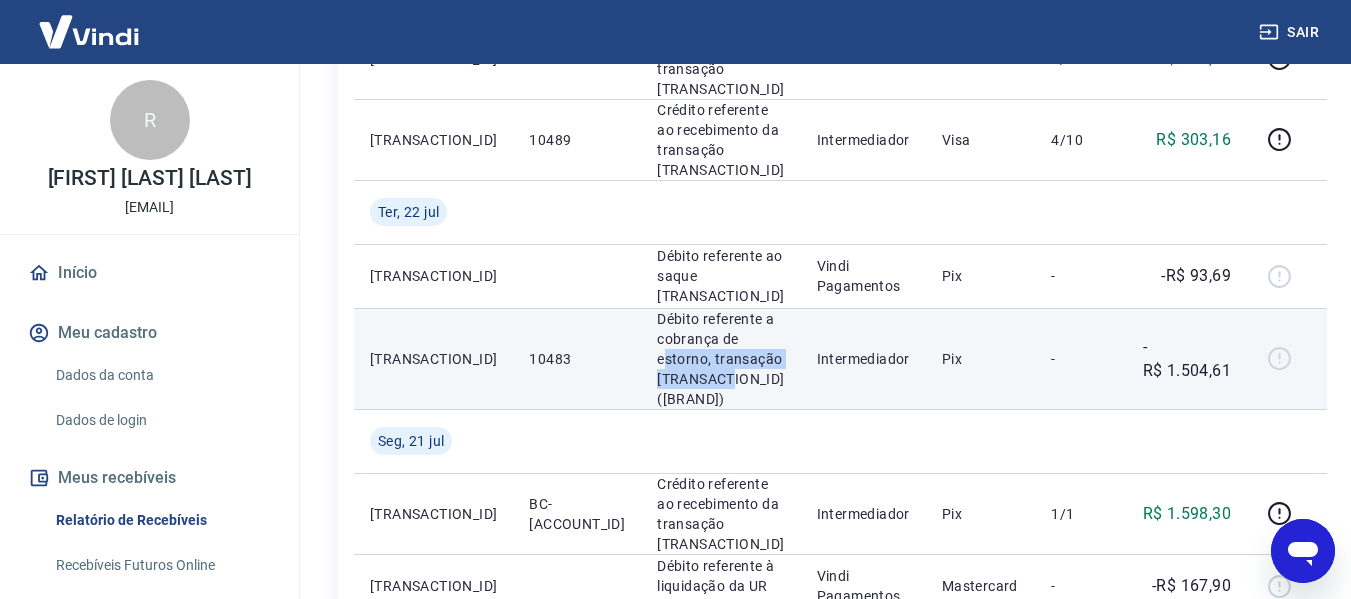 drag, startPoint x: 620, startPoint y: 359, endPoint x: 698, endPoint y: 379, distance: 80.523285 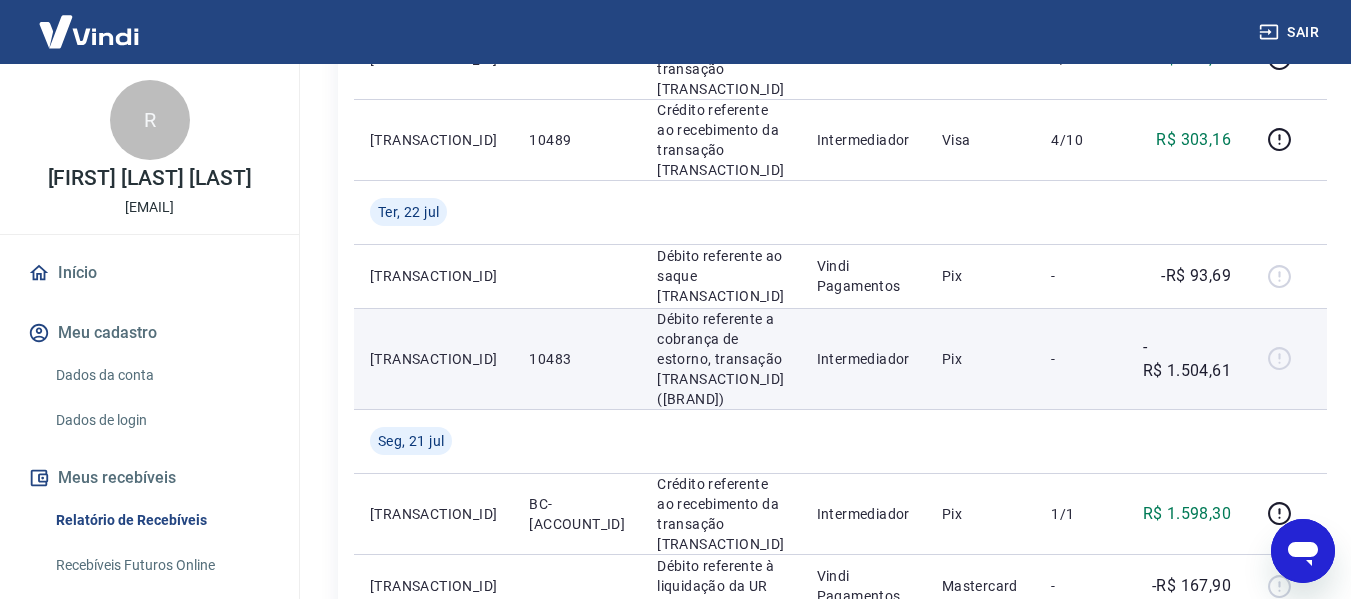 scroll, scrollTop: 1600, scrollLeft: 0, axis: vertical 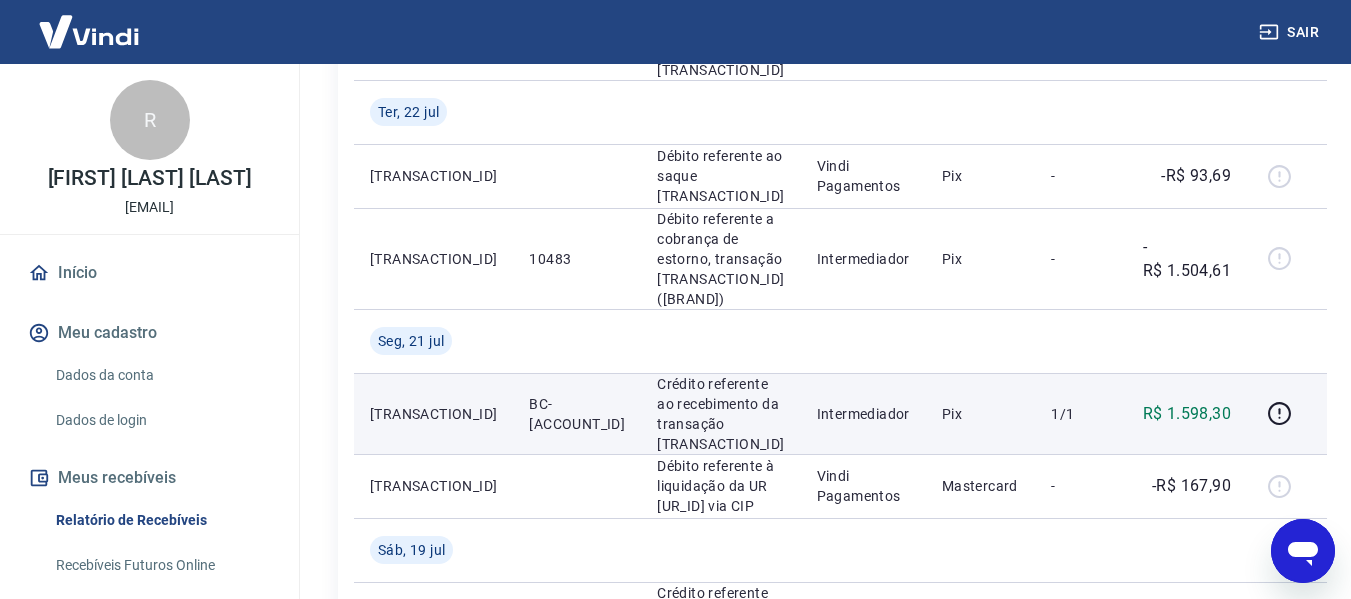 click on "[TRANSACTION_ID]" at bounding box center [433, 414] 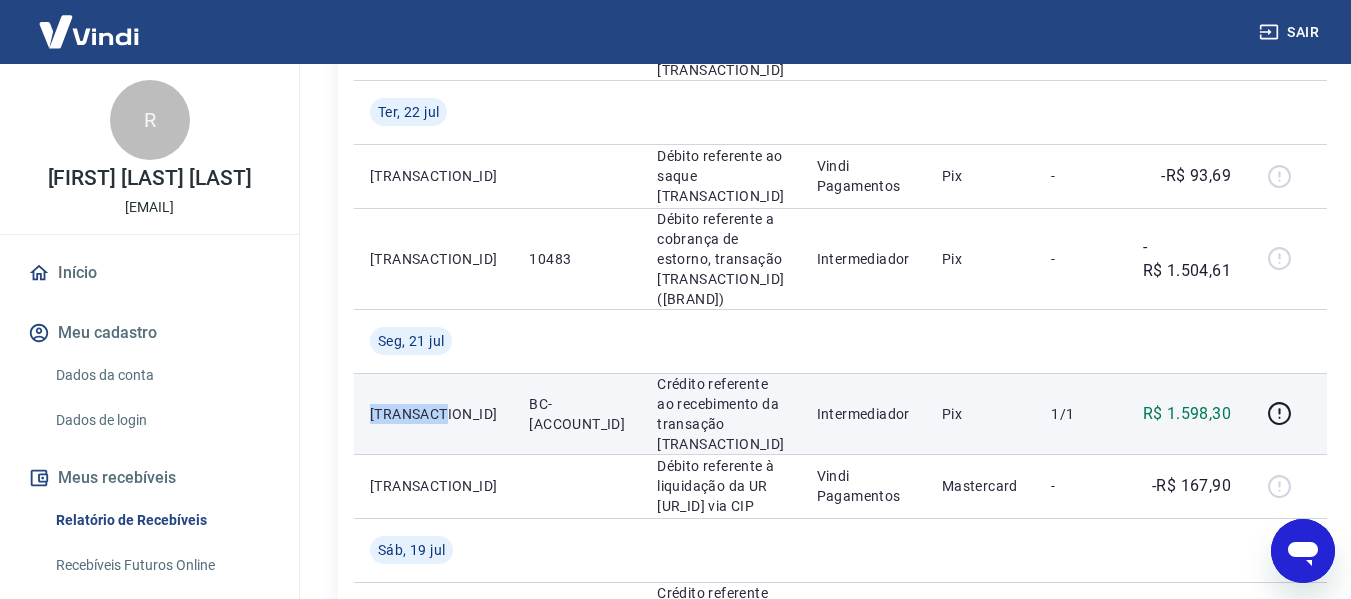 click on "[TRANSACTION_ID]" at bounding box center (433, 414) 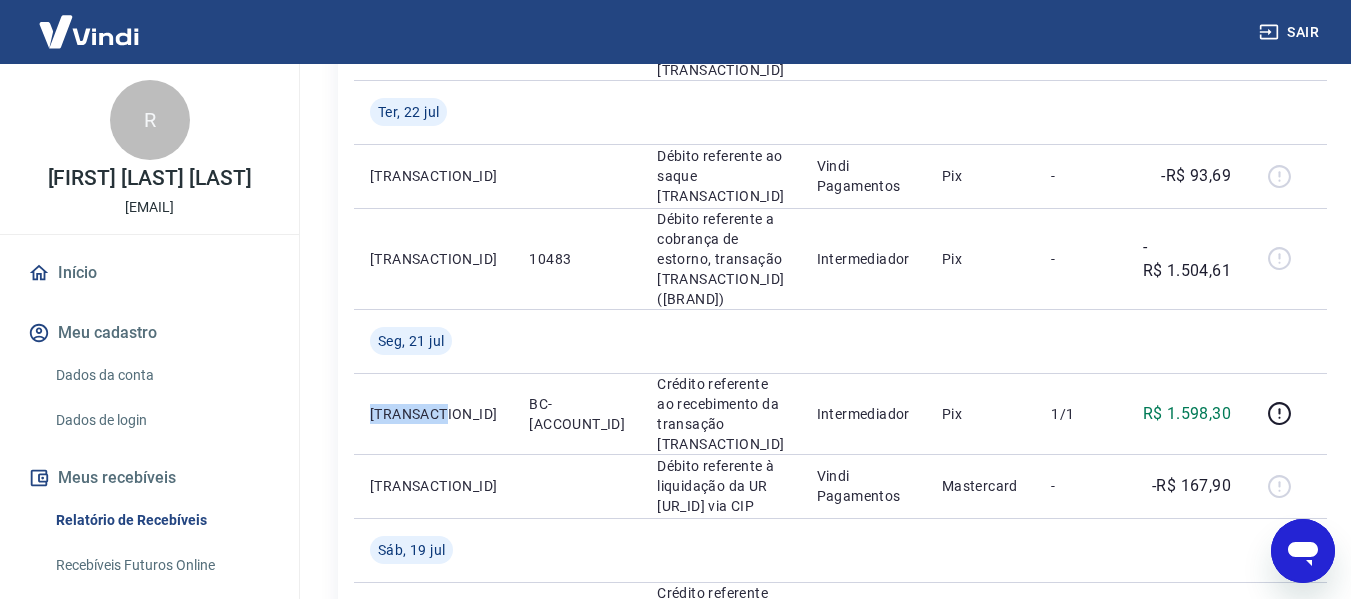 copy on "[TRANSACTION_ID]" 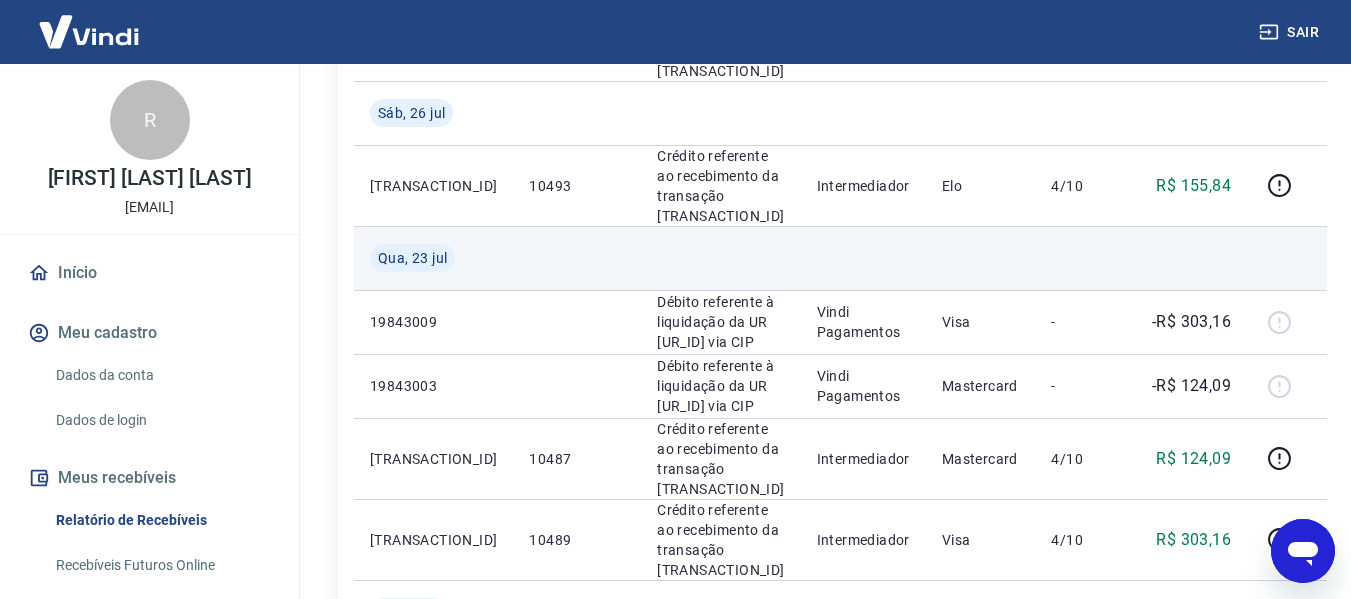 click at bounding box center (981, 258) 